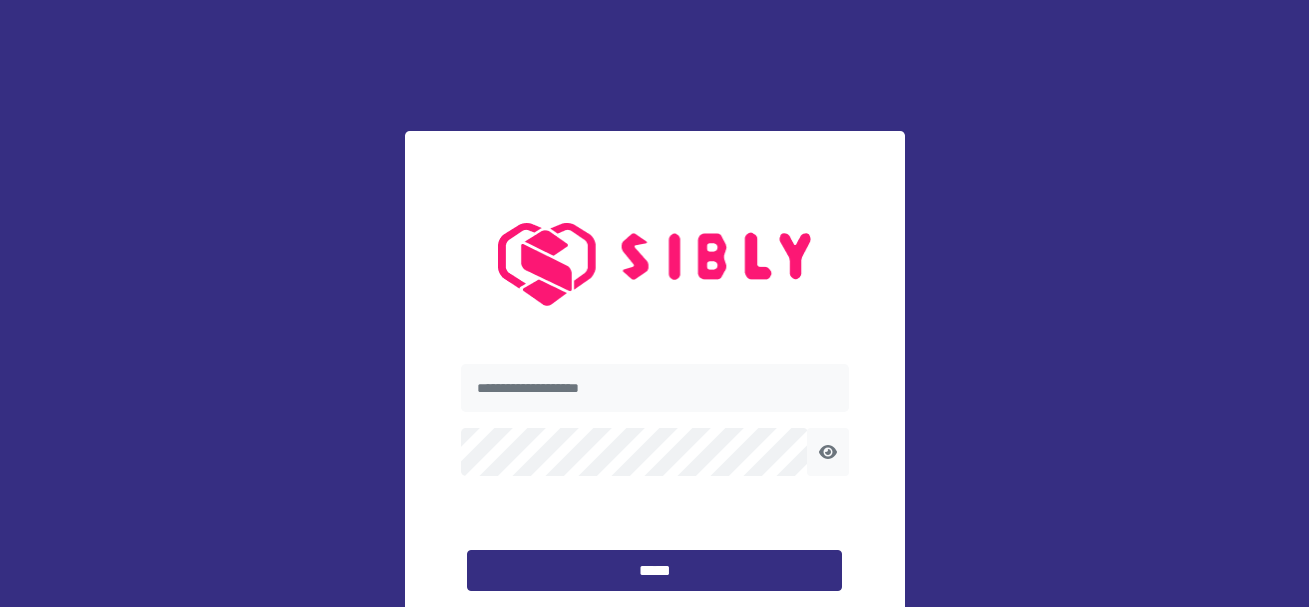 scroll, scrollTop: 0, scrollLeft: 0, axis: both 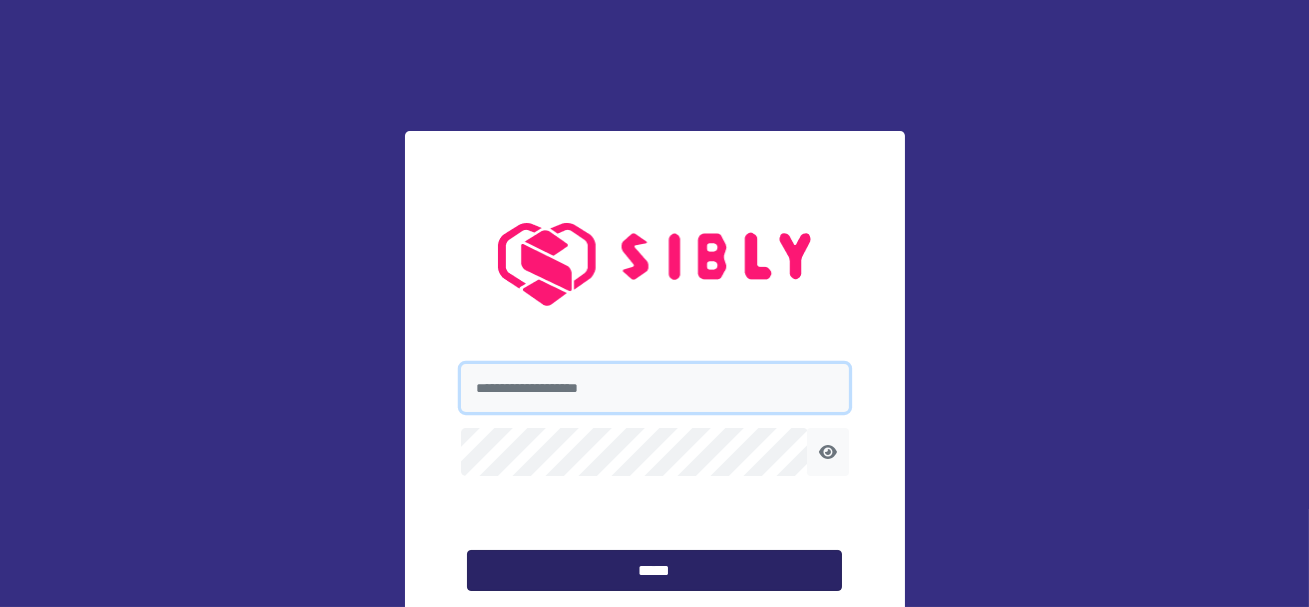 type on "**********" 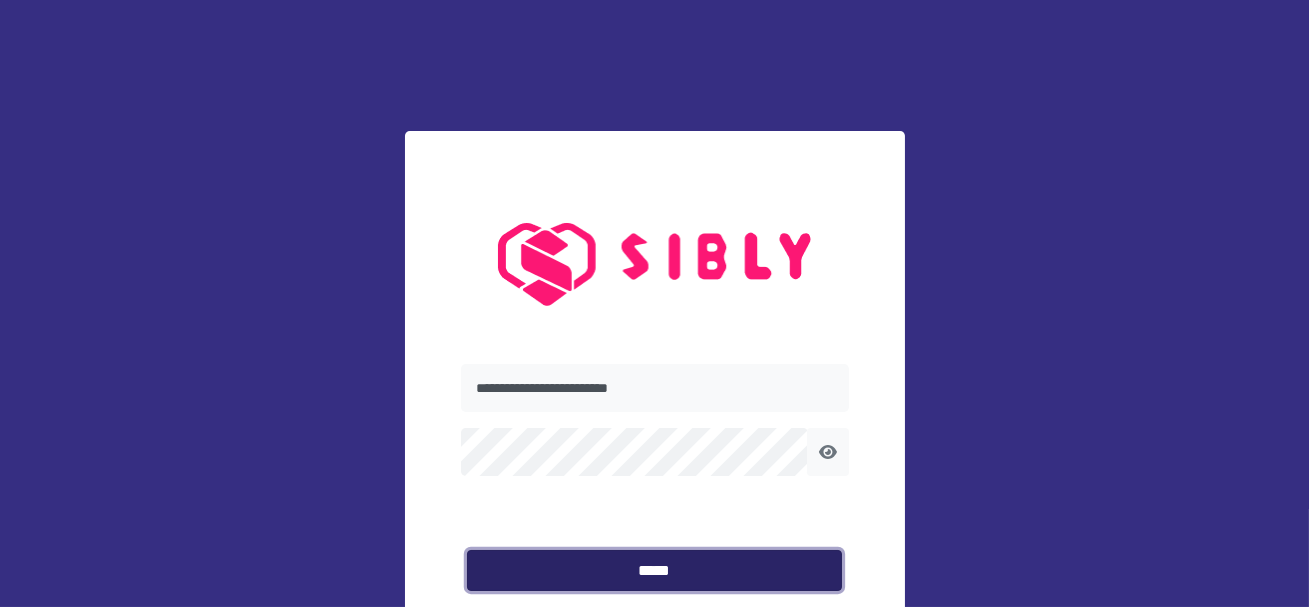 click on "*****" at bounding box center (654, 571) 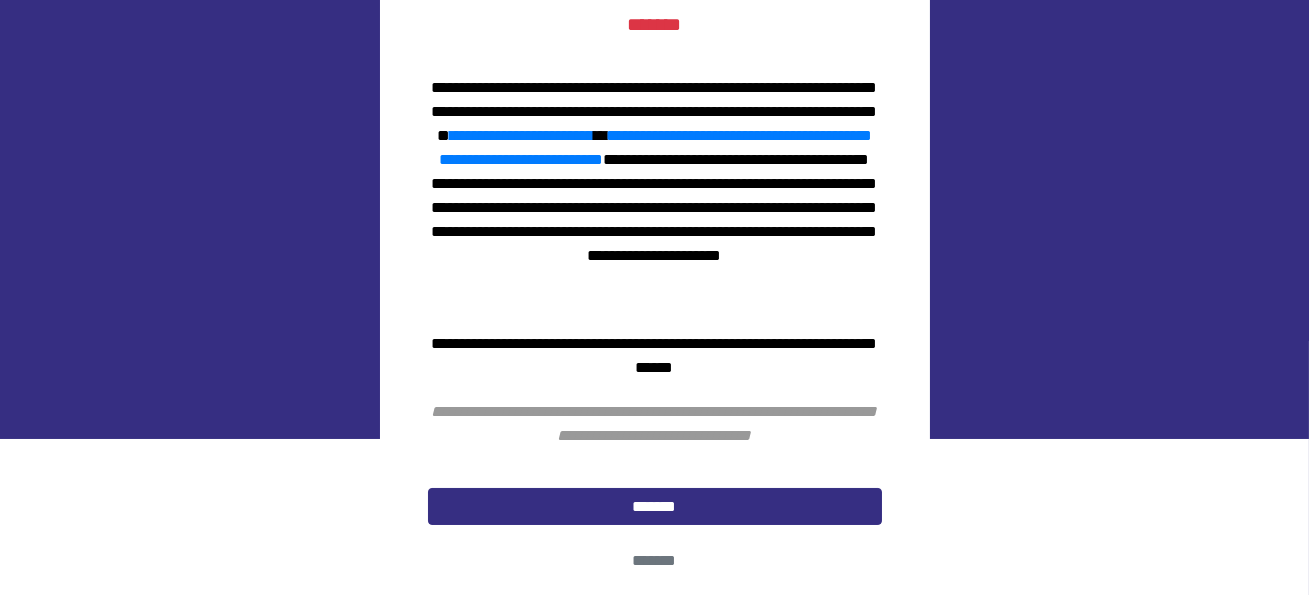 scroll, scrollTop: 206, scrollLeft: 0, axis: vertical 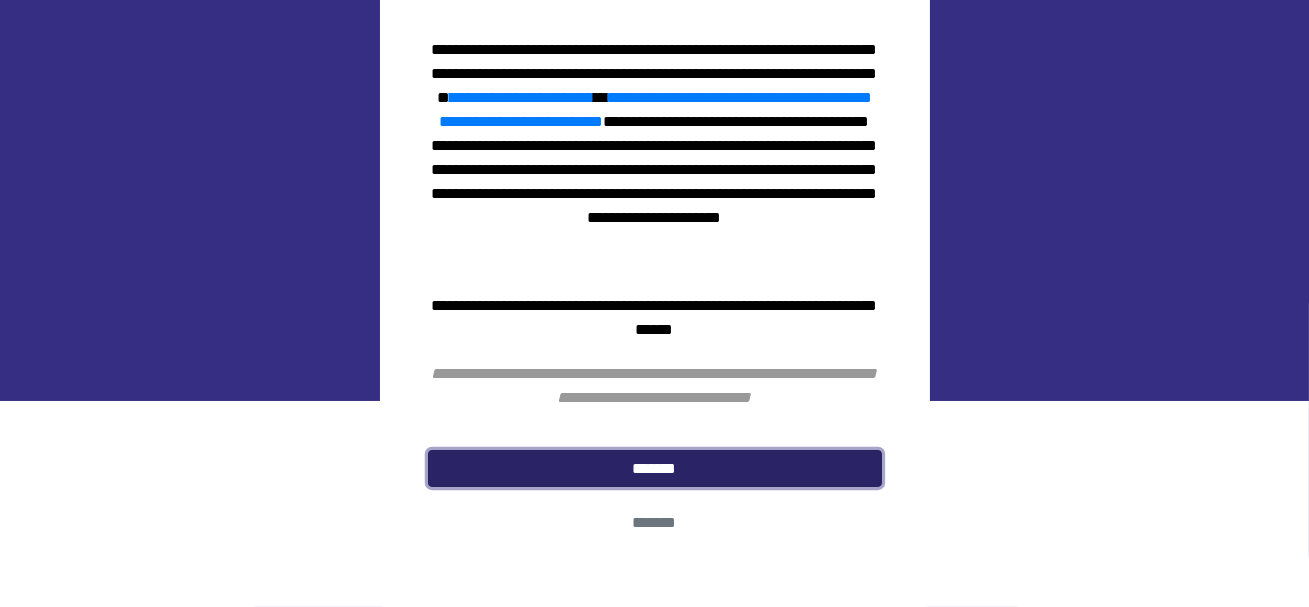 click on "*******" at bounding box center [655, 469] 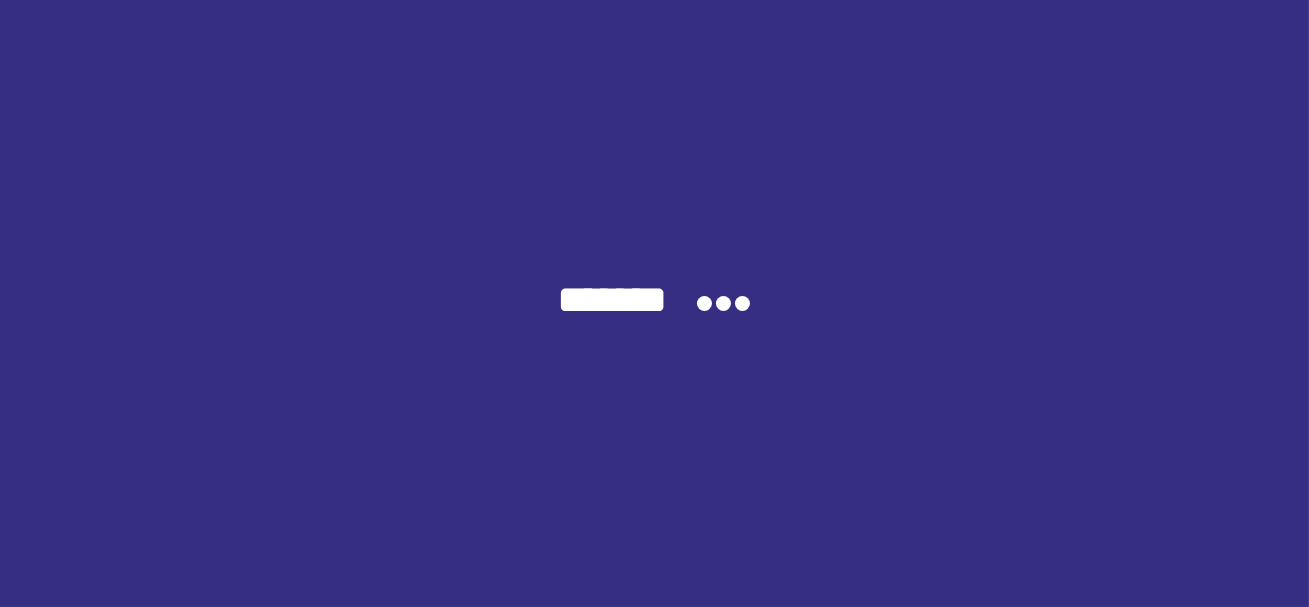 scroll, scrollTop: 0, scrollLeft: 0, axis: both 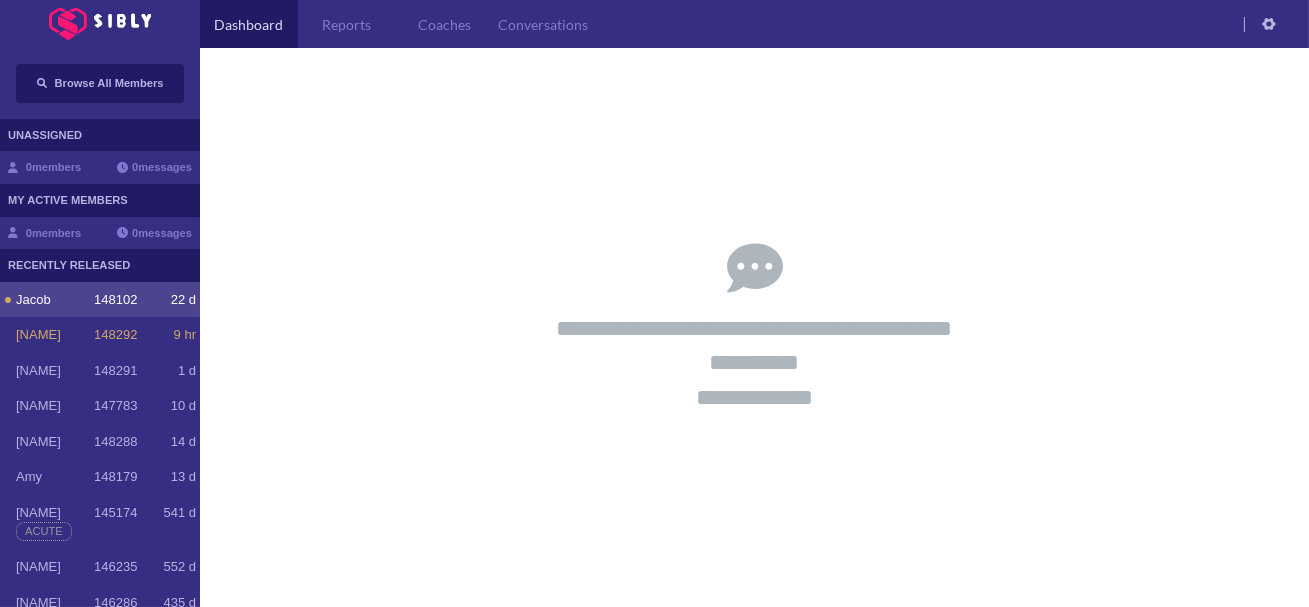 click on "Jacob 148102 22 d" at bounding box center [106, 300] 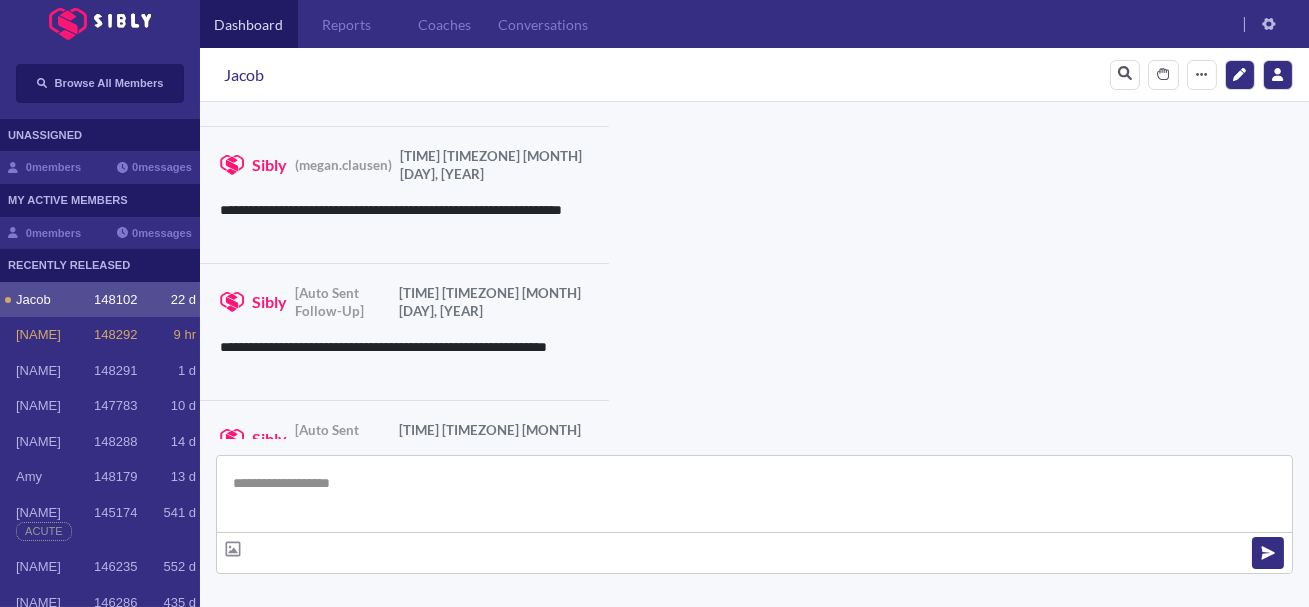 scroll, scrollTop: 4148, scrollLeft: 0, axis: vertical 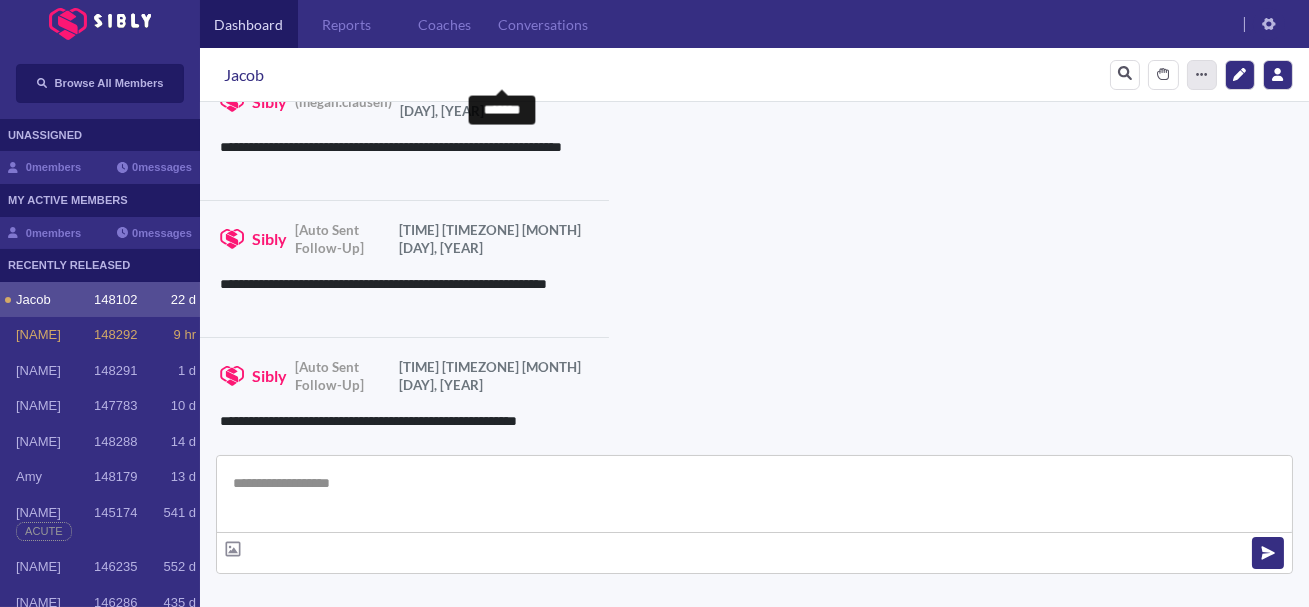 click on "*******" at bounding box center [1202, 75] 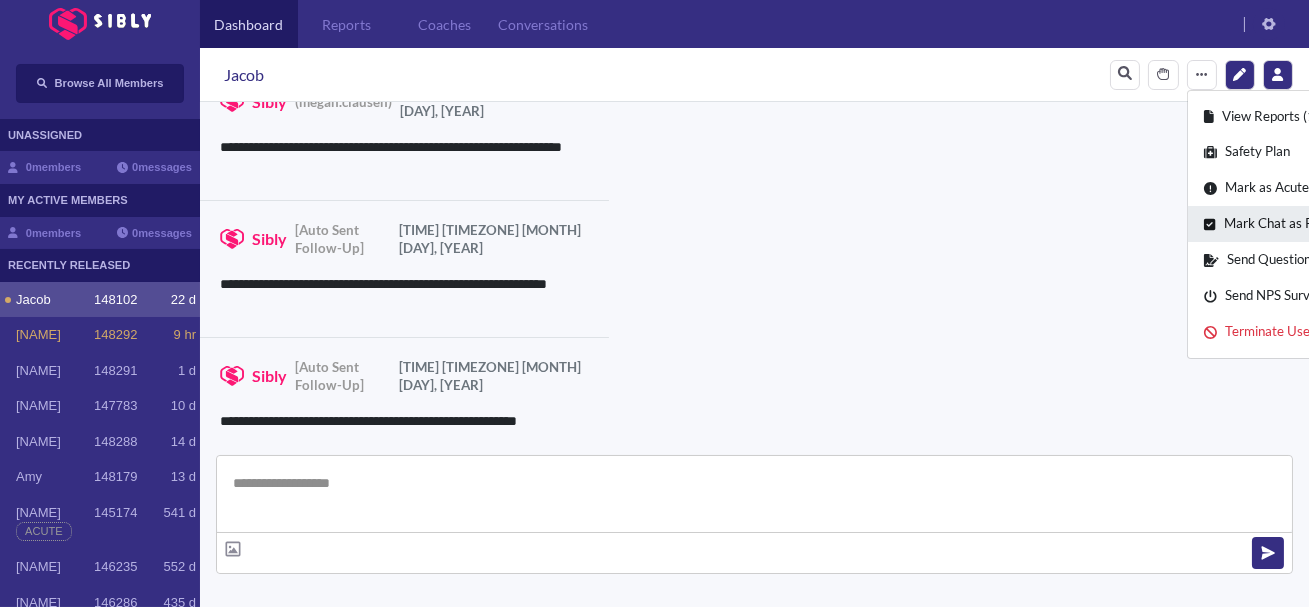 click on "Mark Chat as Read / Remove Dot" at bounding box center [1311, 224] 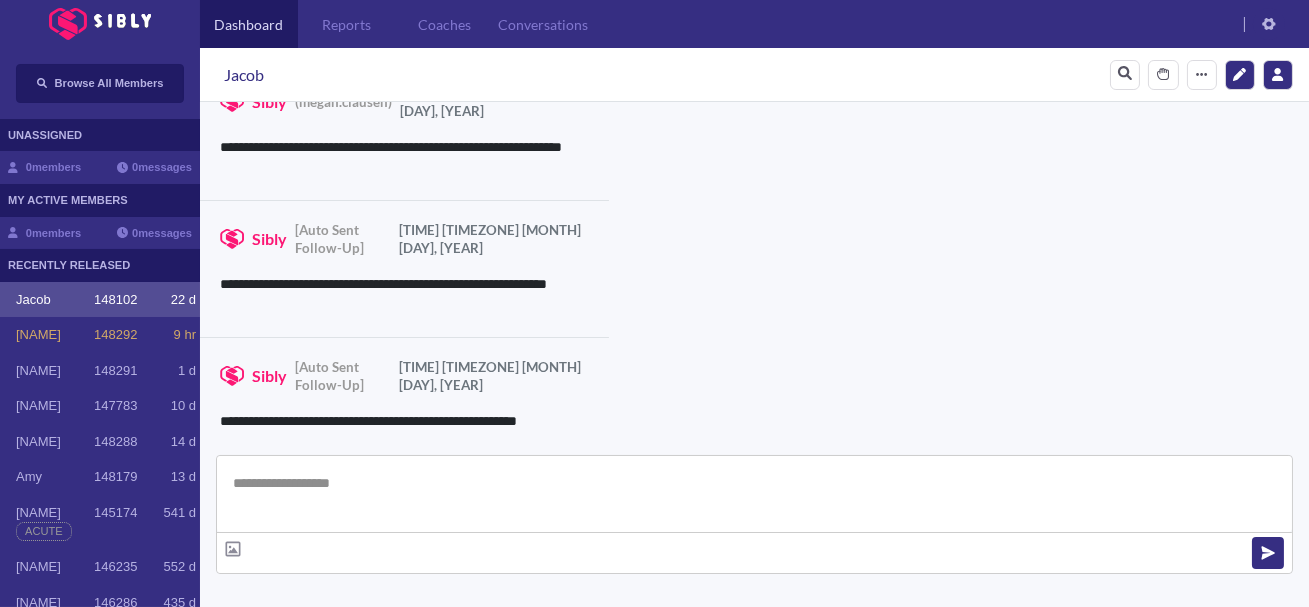click on "**********" at bounding box center (404, 542) 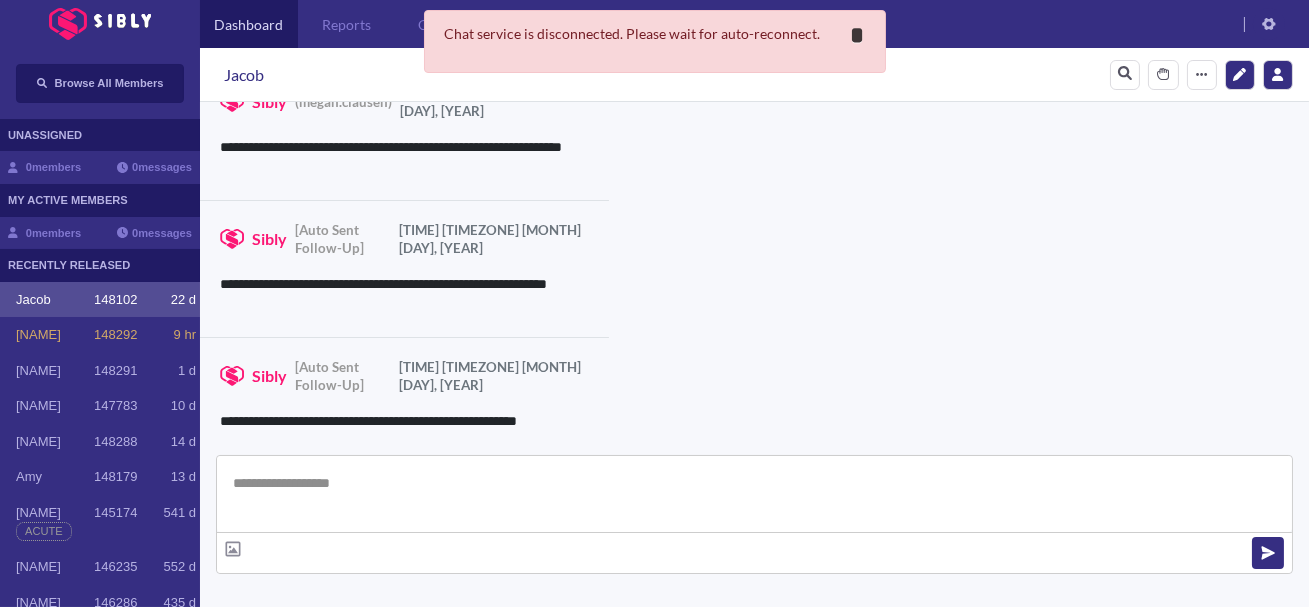 click on "*" at bounding box center [858, 35] 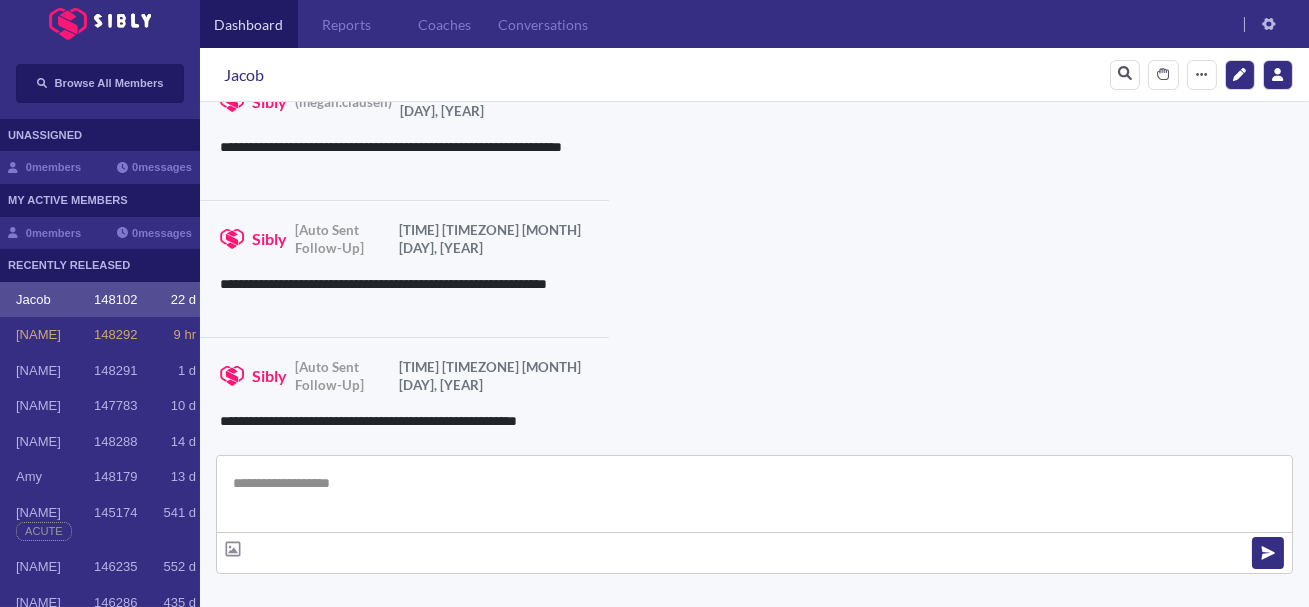 click on "Sibly (megan.clausen) 07:00am PDT Jul 09, 2025" at bounding box center [404, 513] 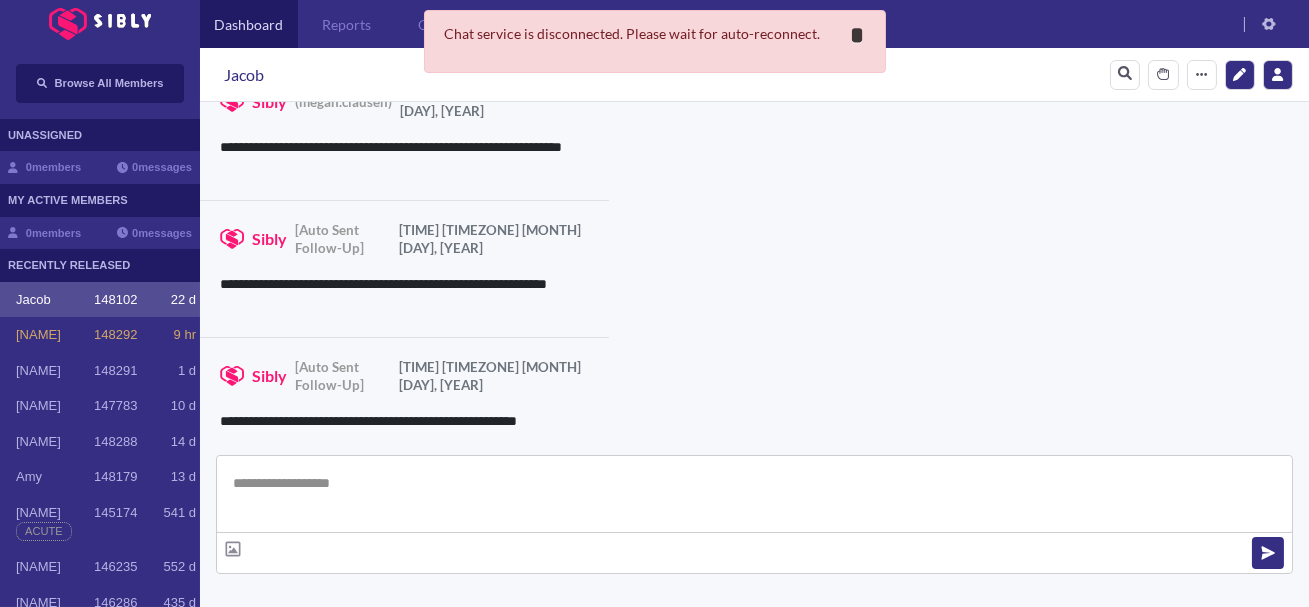 click on "*" at bounding box center [858, 35] 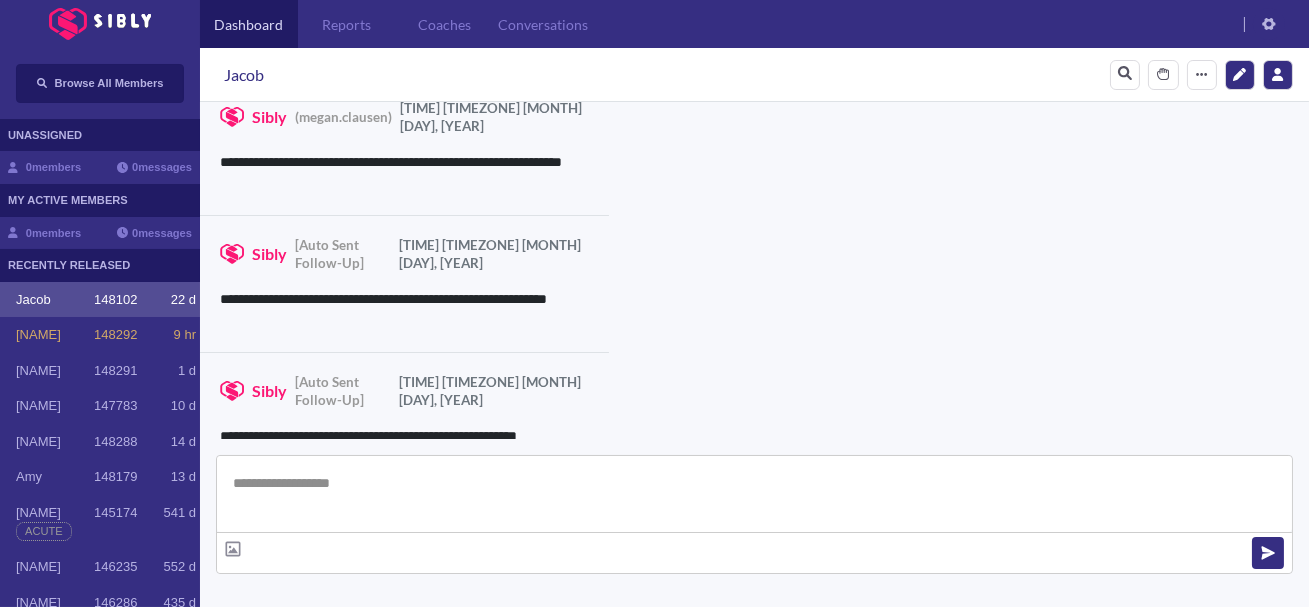 scroll, scrollTop: 4148, scrollLeft: 0, axis: vertical 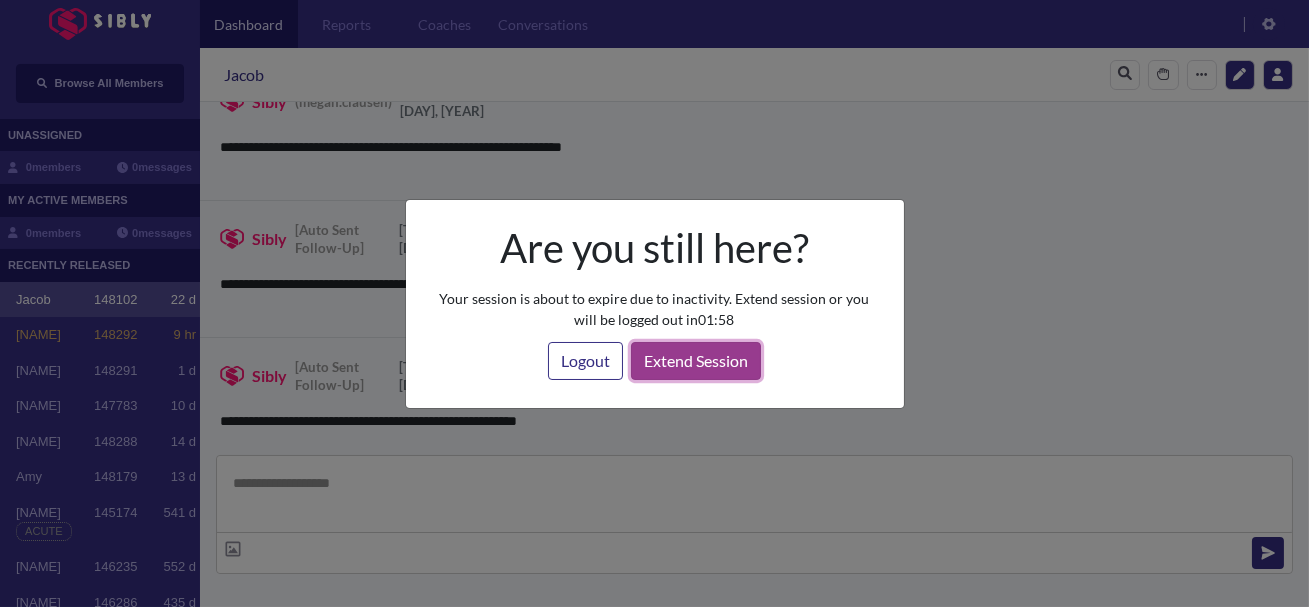 click on "Extend Session" at bounding box center [696, 361] 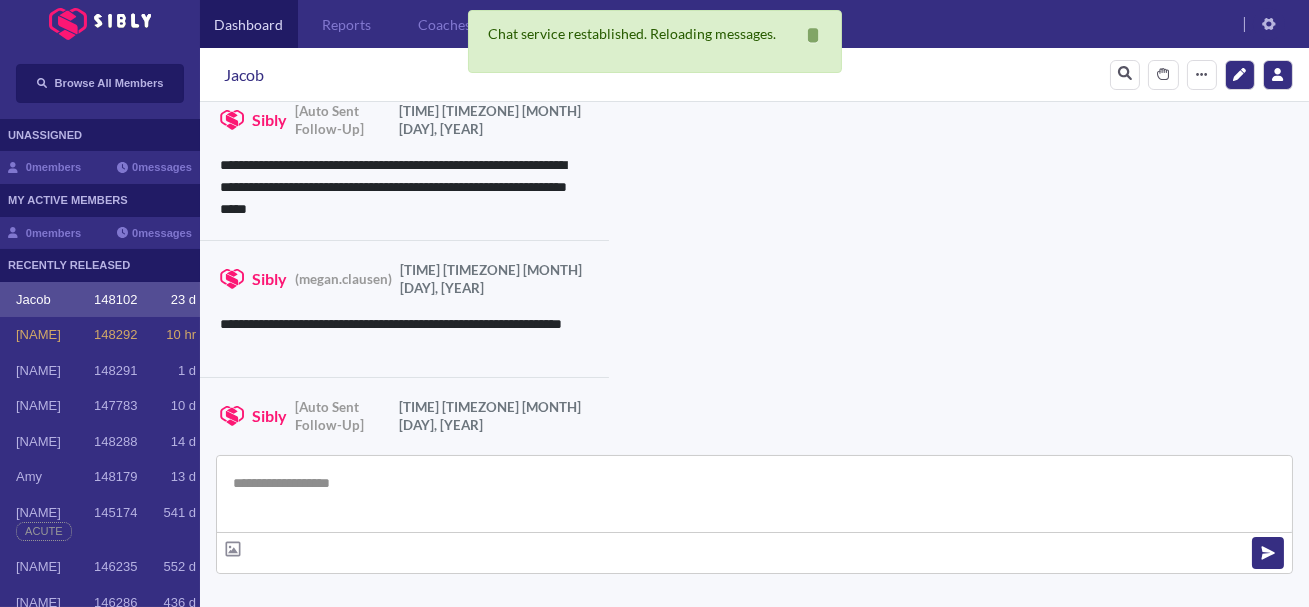 scroll, scrollTop: 4148, scrollLeft: 0, axis: vertical 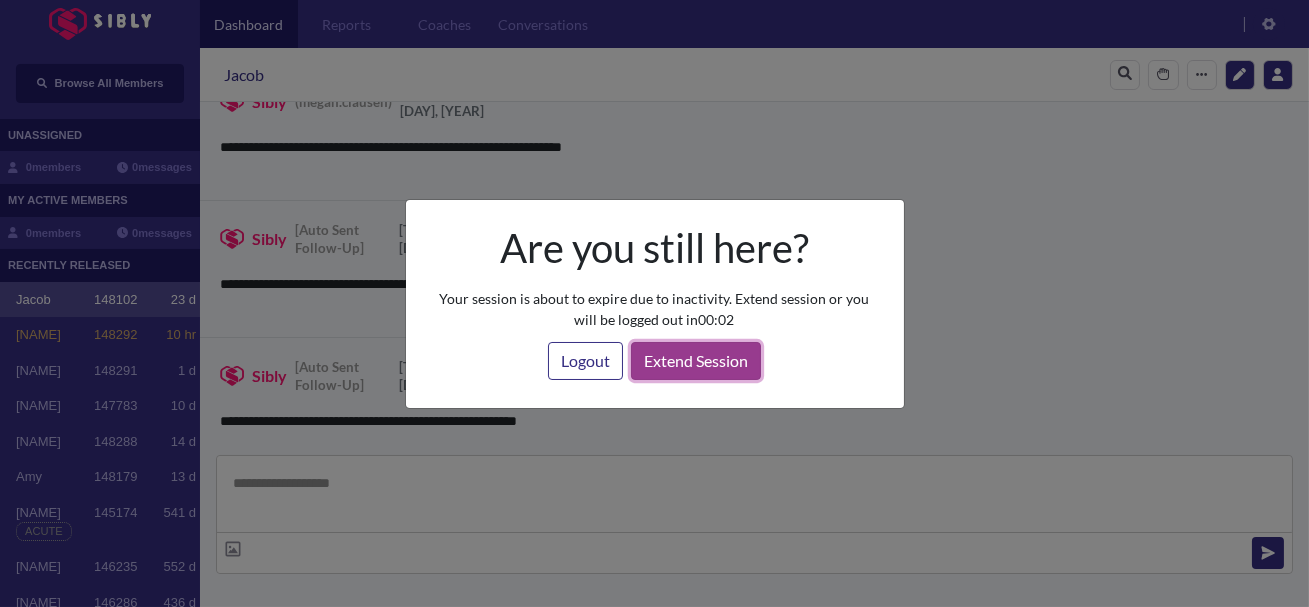 click on "Extend Session" at bounding box center (696, 361) 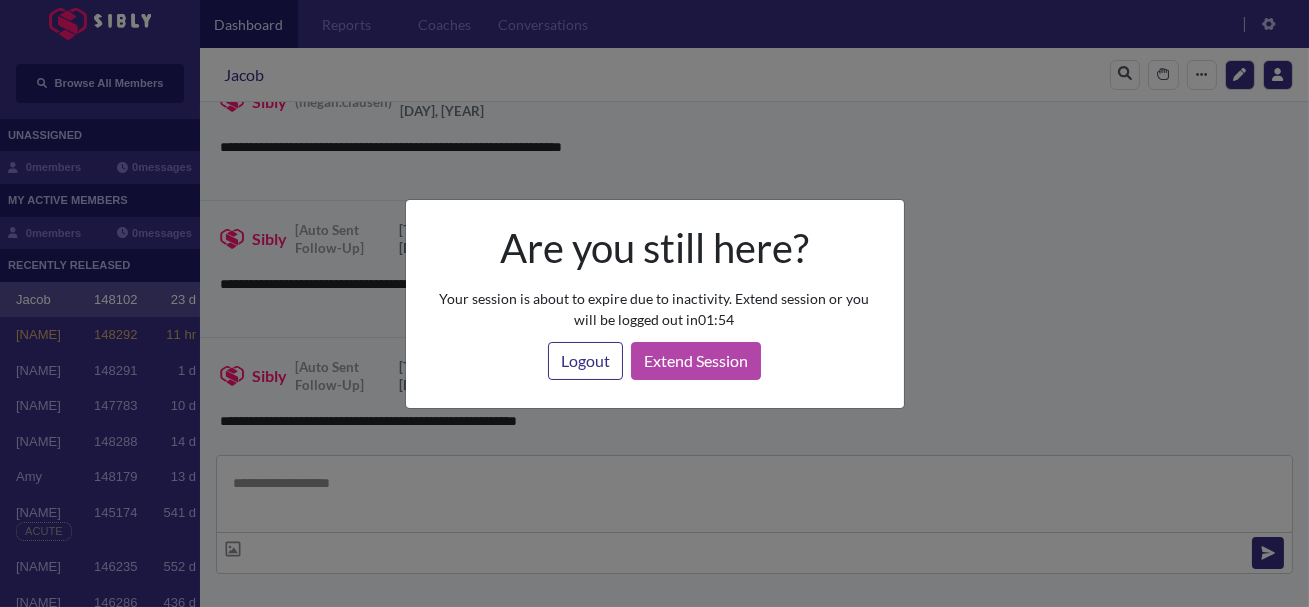 click on "Logout Extend Session" at bounding box center [654, 361] 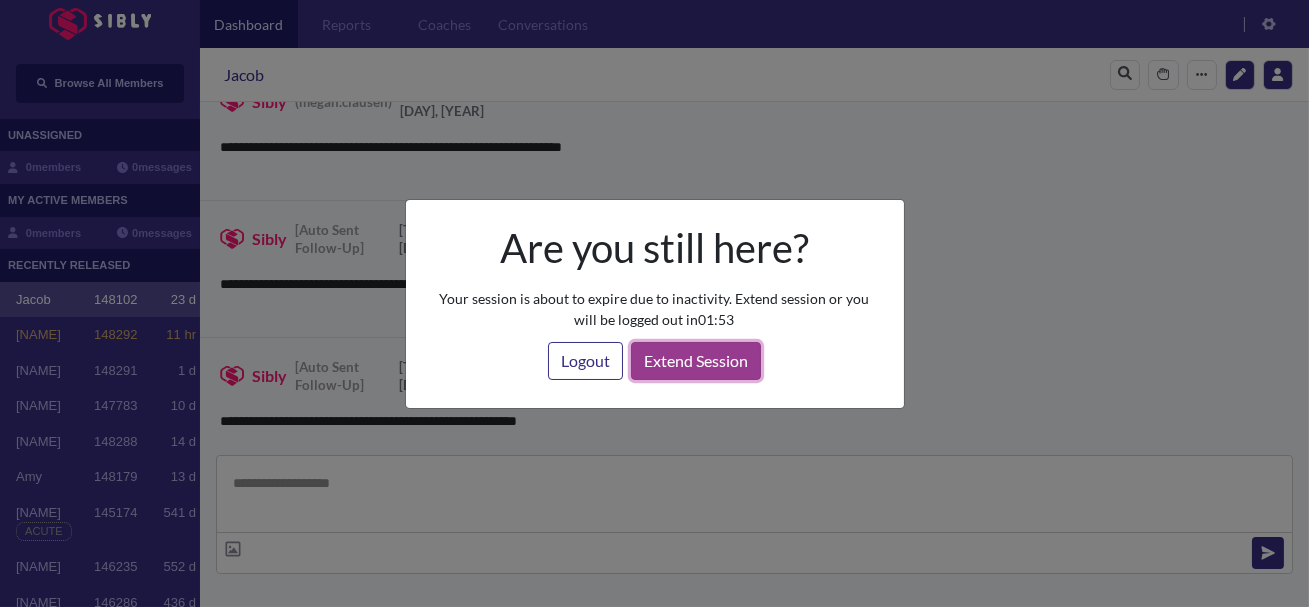 click on "Extend Session" at bounding box center [696, 361] 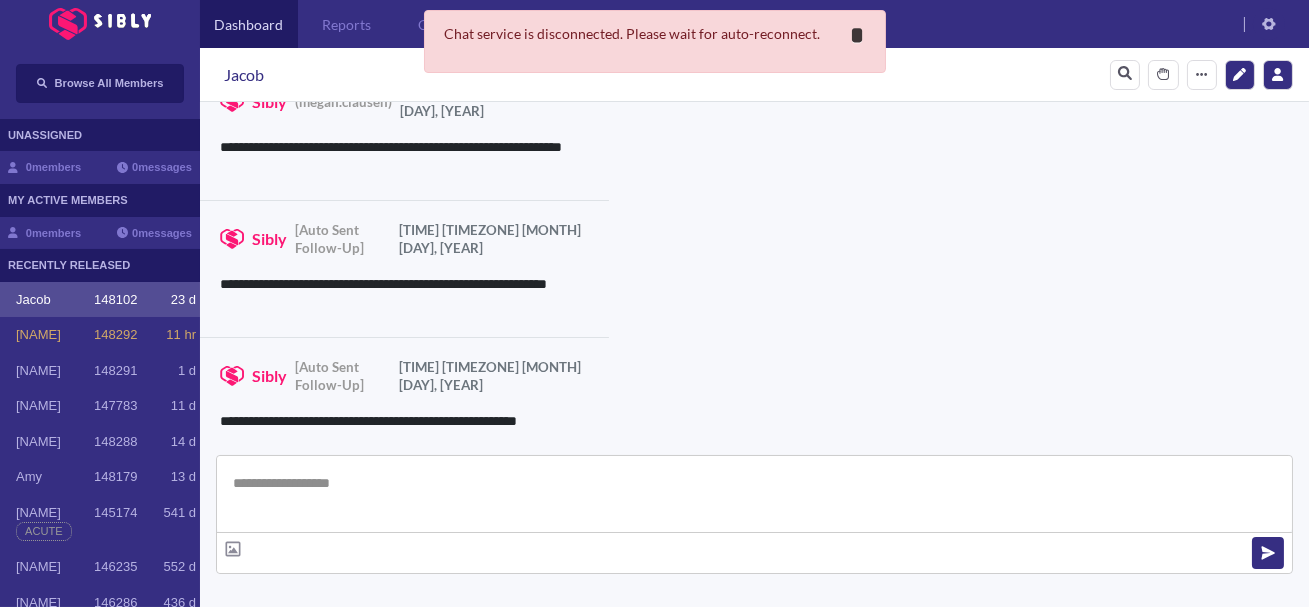 click on "*" at bounding box center (858, 35) 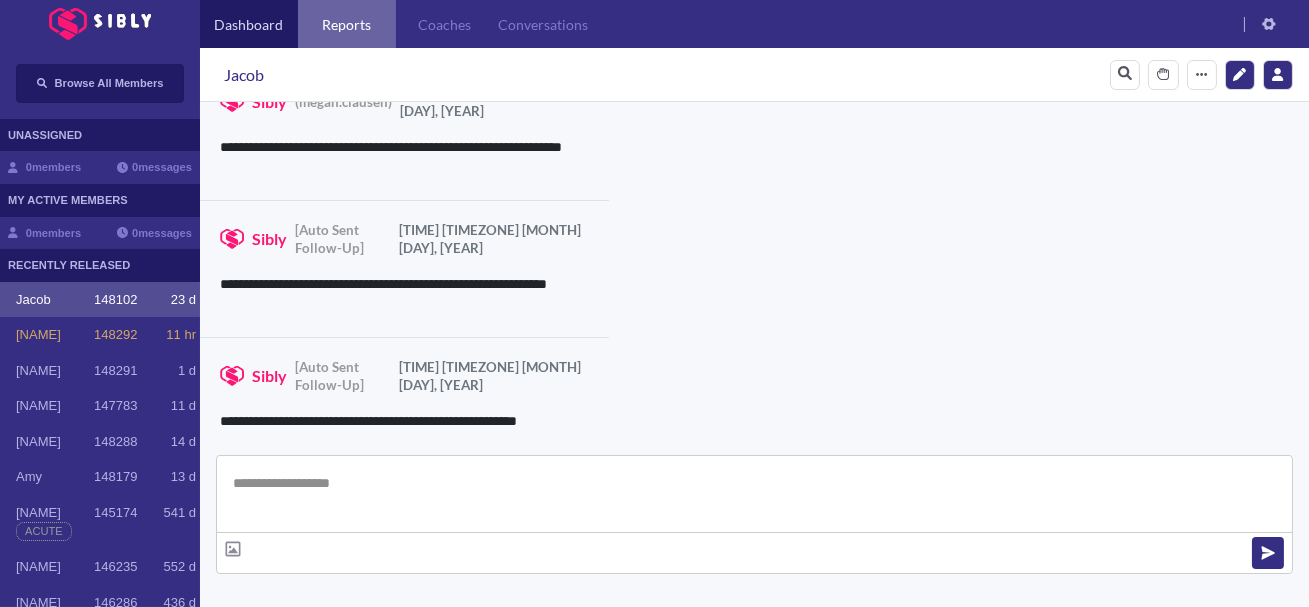 click on "Reports" at bounding box center [347, 24] 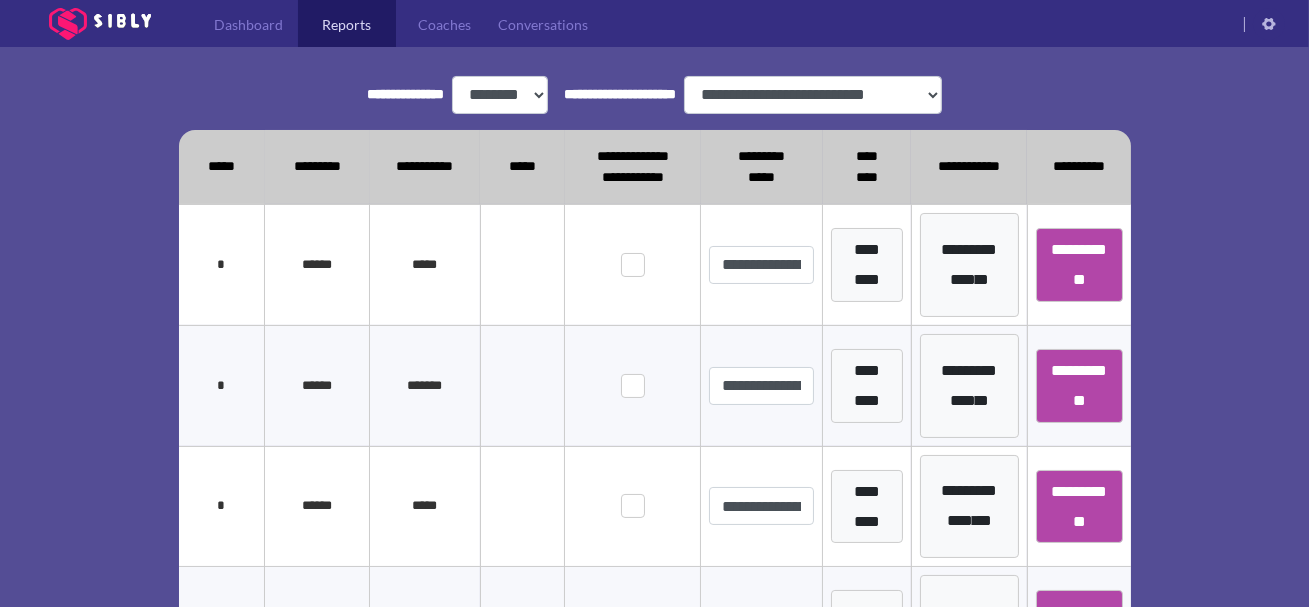 scroll, scrollTop: 442, scrollLeft: 0, axis: vertical 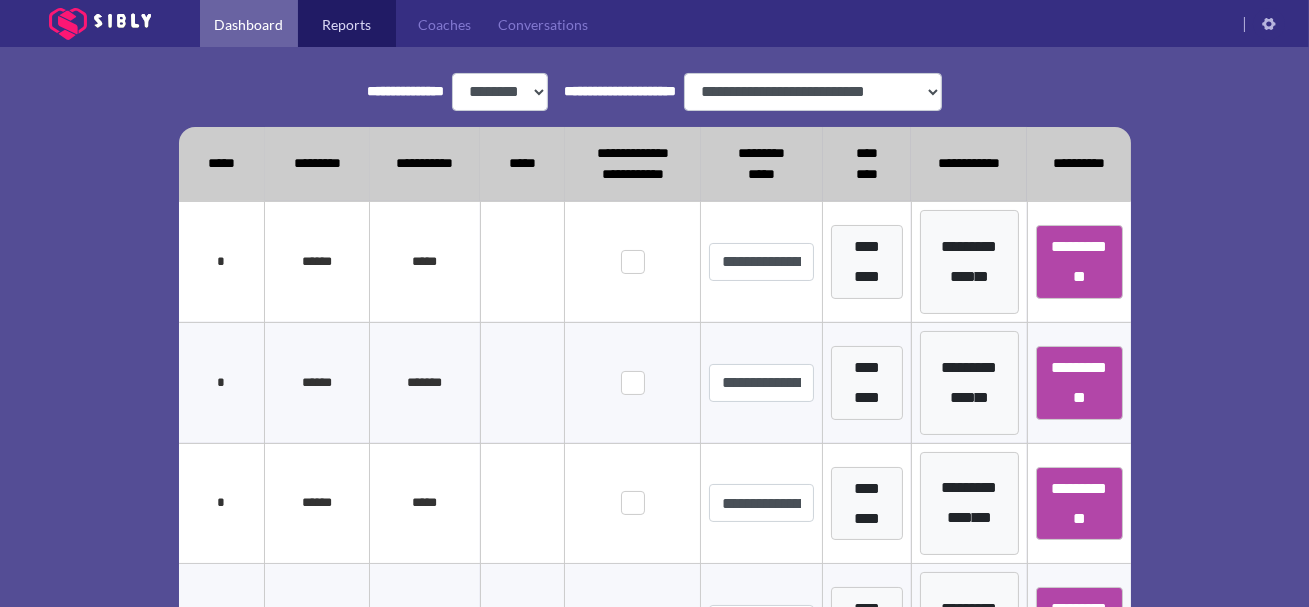 click on "Dashboard" at bounding box center (249, 24) 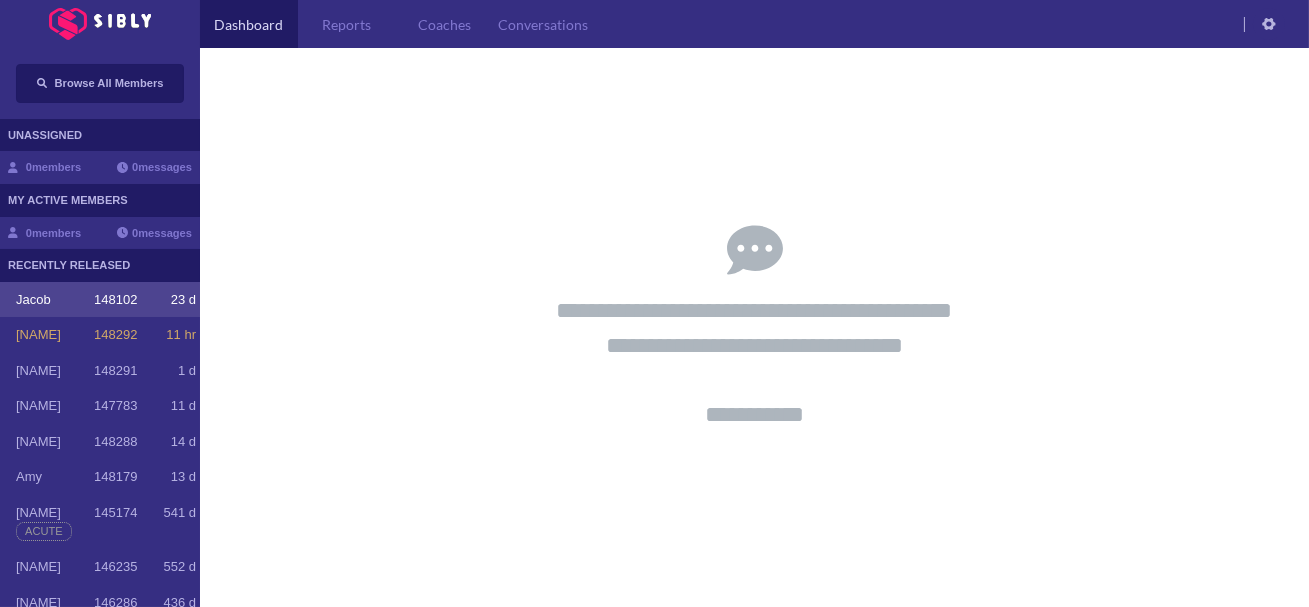 click on "148102" at bounding box center [115, 300] 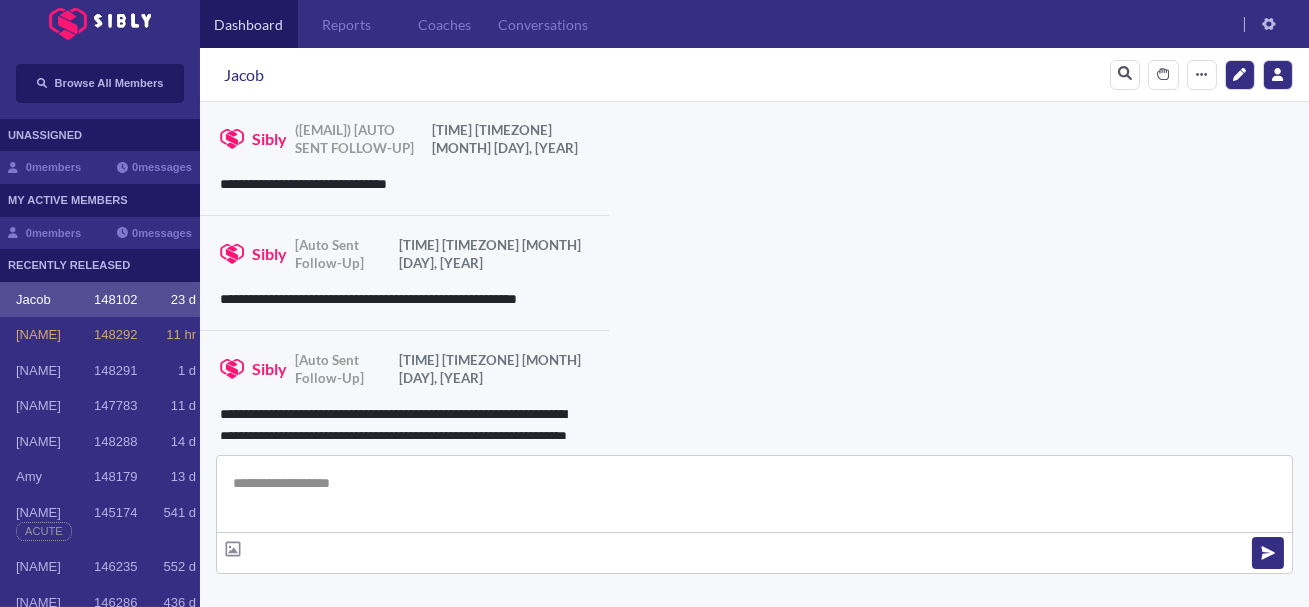 scroll, scrollTop: 4148, scrollLeft: 0, axis: vertical 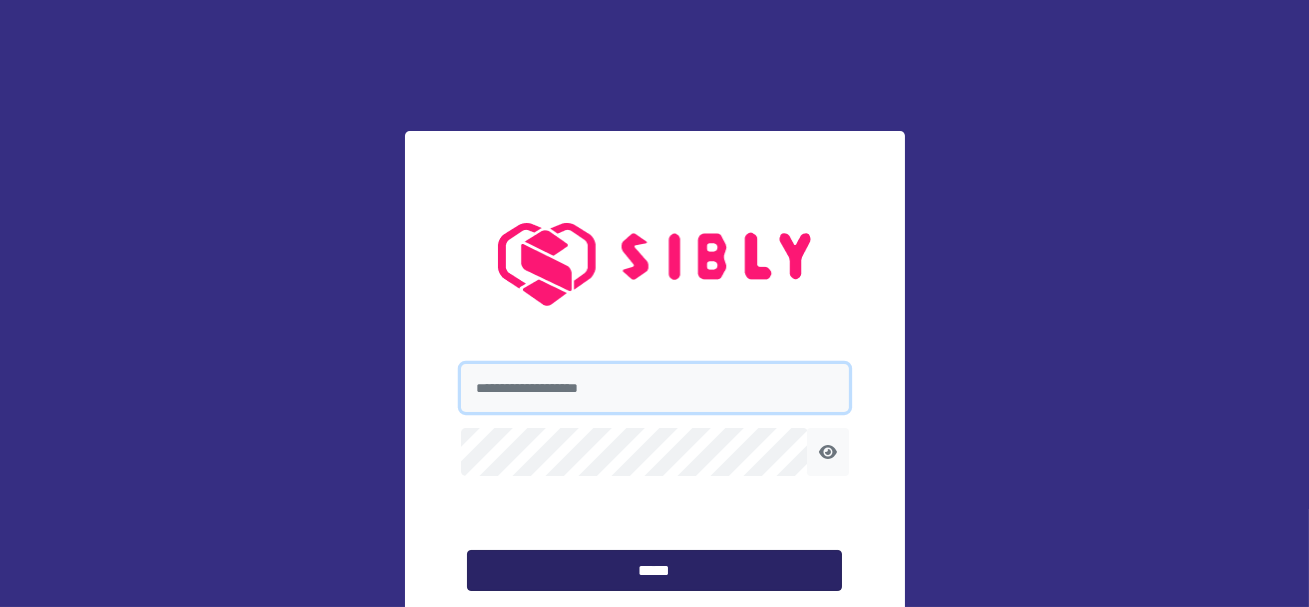 type on "**********" 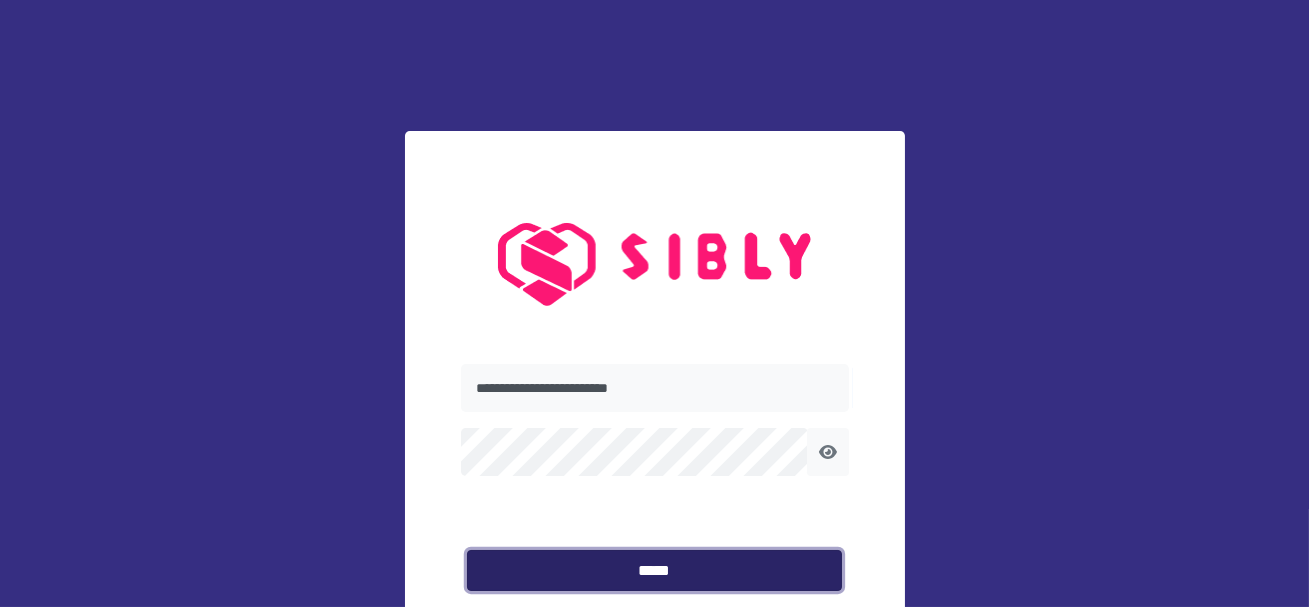 click on "*****" at bounding box center [654, 571] 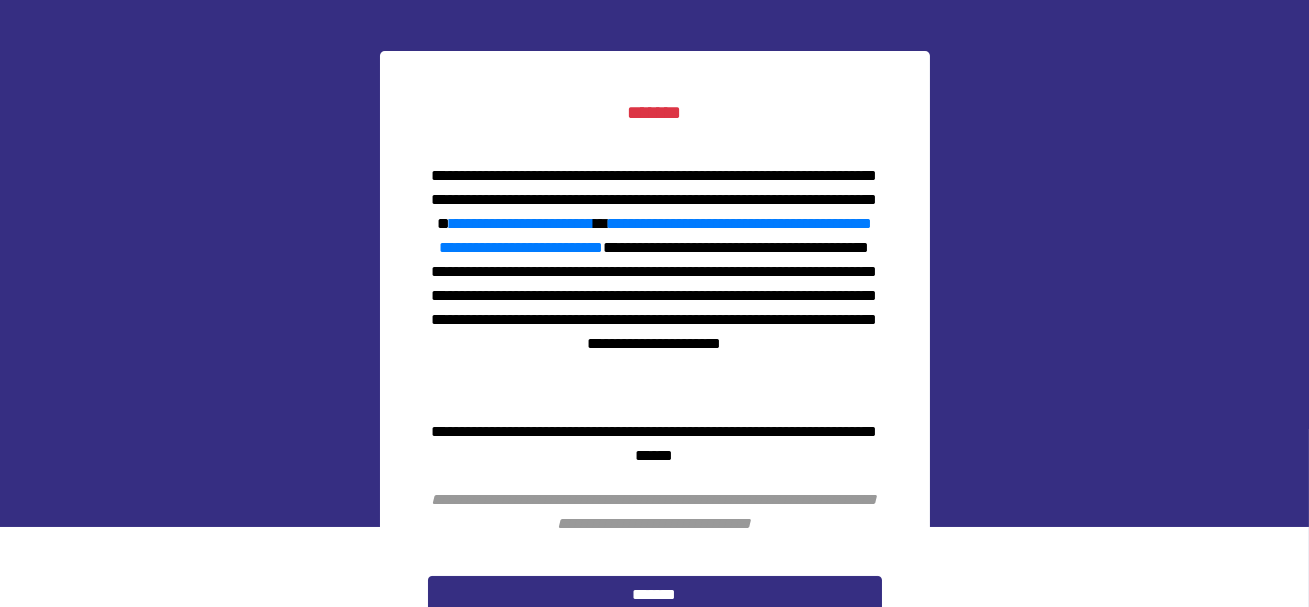 scroll, scrollTop: 82, scrollLeft: 0, axis: vertical 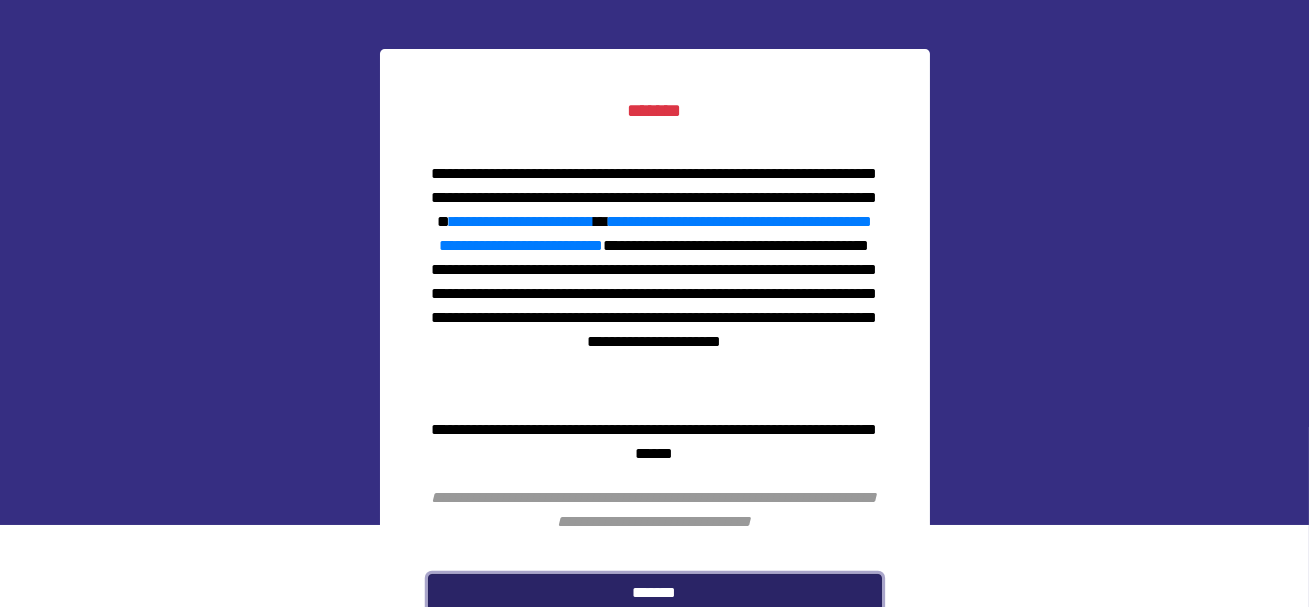 click on "*******" at bounding box center (655, 593) 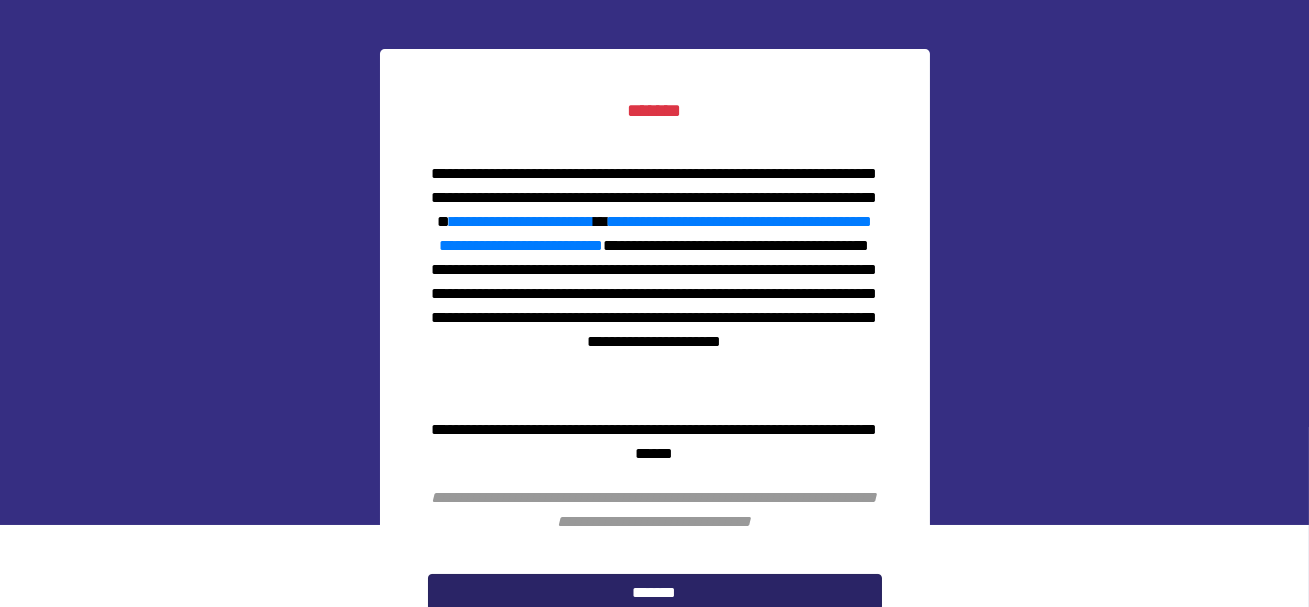 scroll, scrollTop: 0, scrollLeft: 0, axis: both 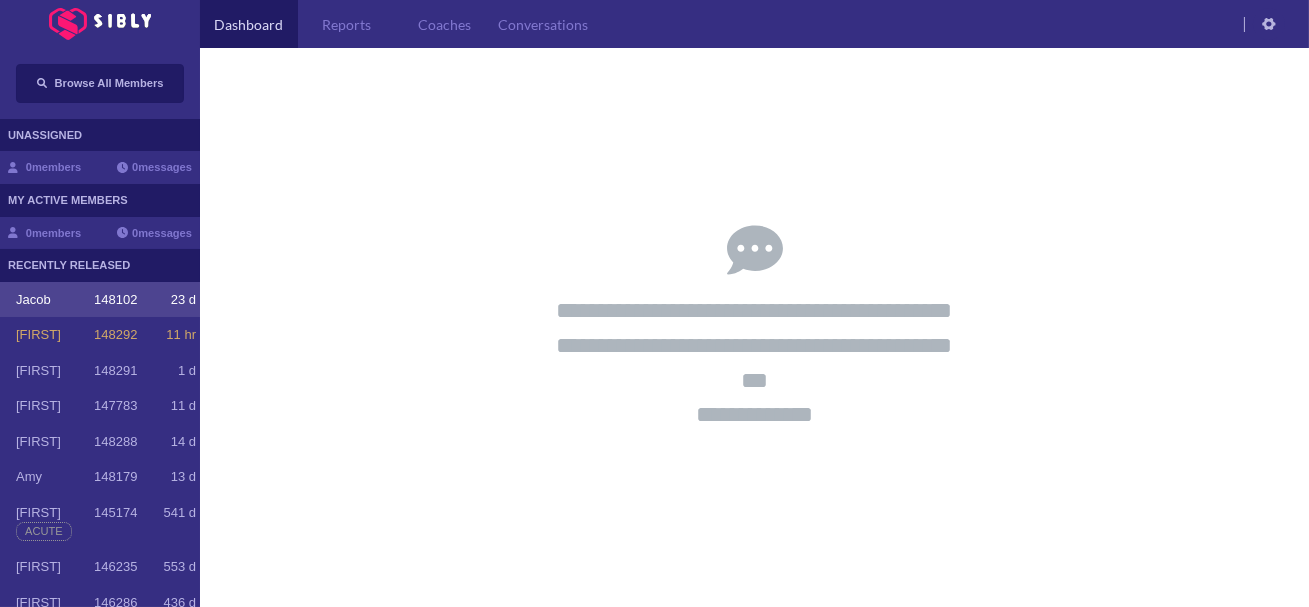 click on "148102" at bounding box center [115, 300] 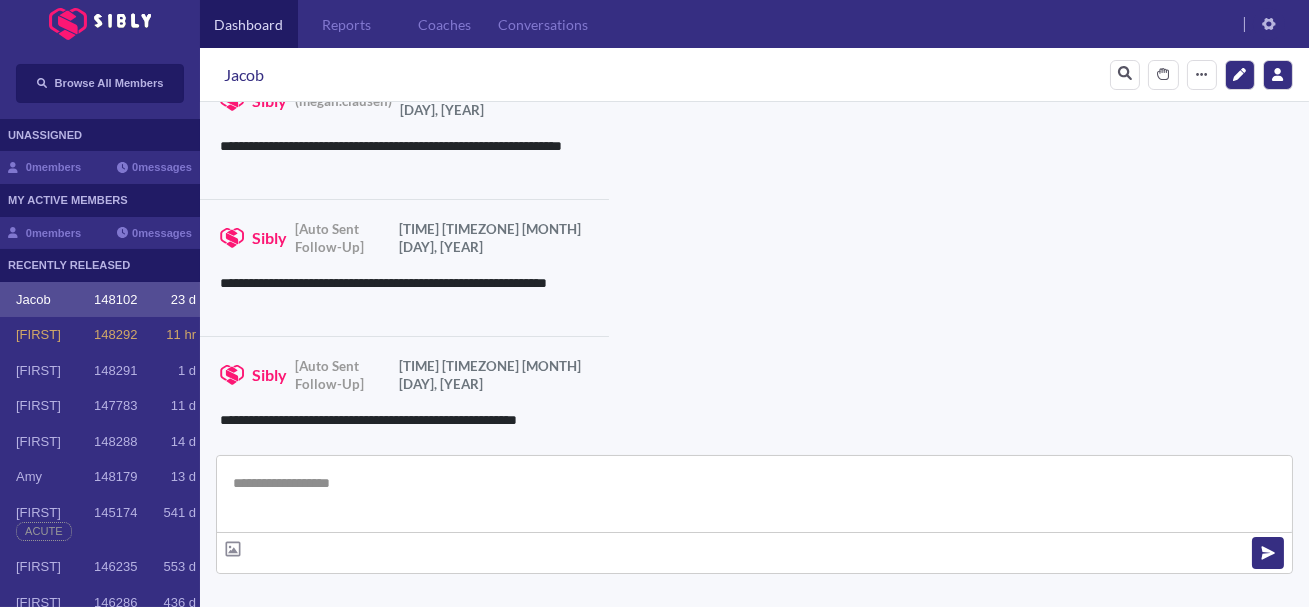scroll, scrollTop: 4148, scrollLeft: 0, axis: vertical 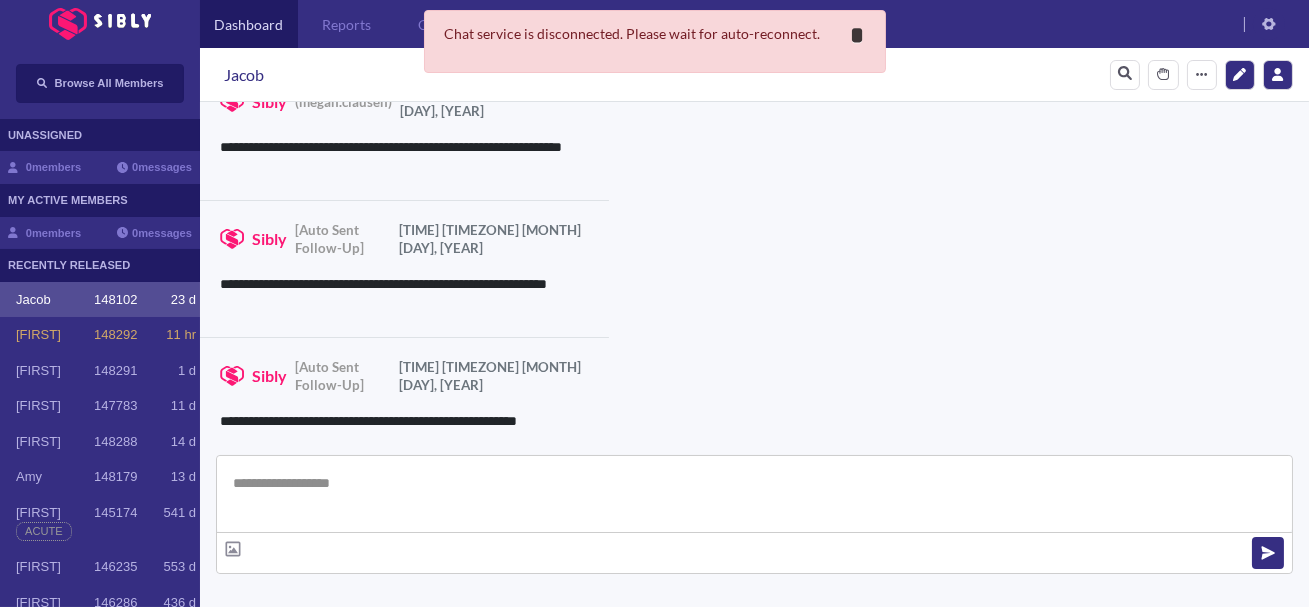 click on "**********" at bounding box center (858, 35) 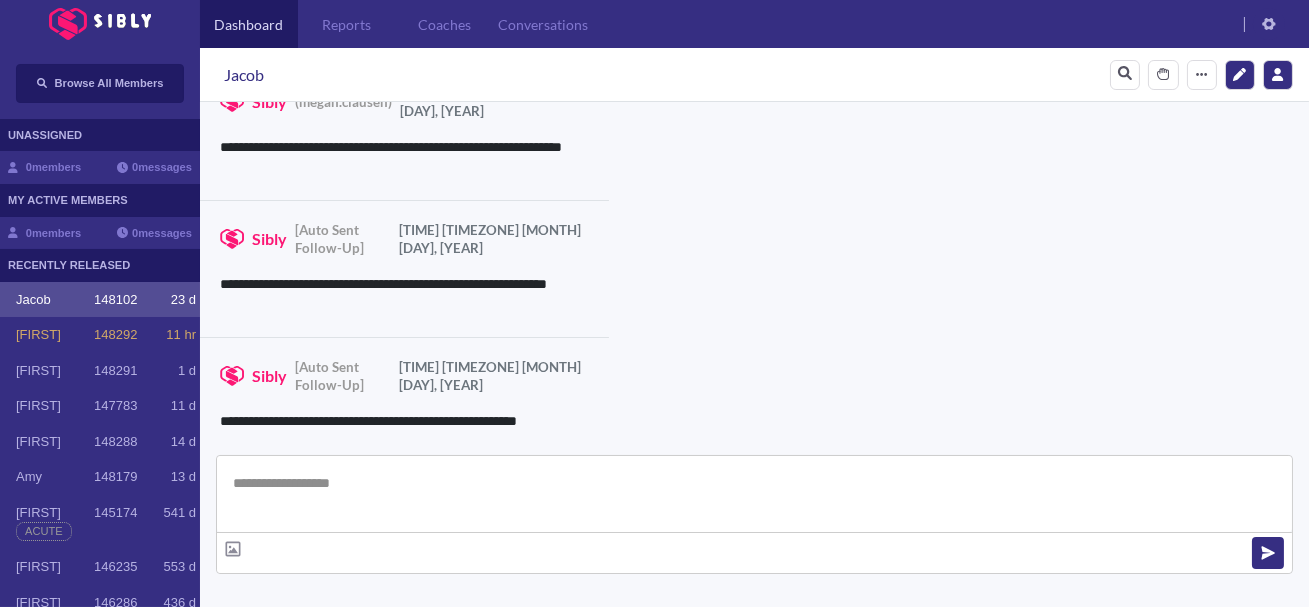 click on "**********" at bounding box center (404, 405) 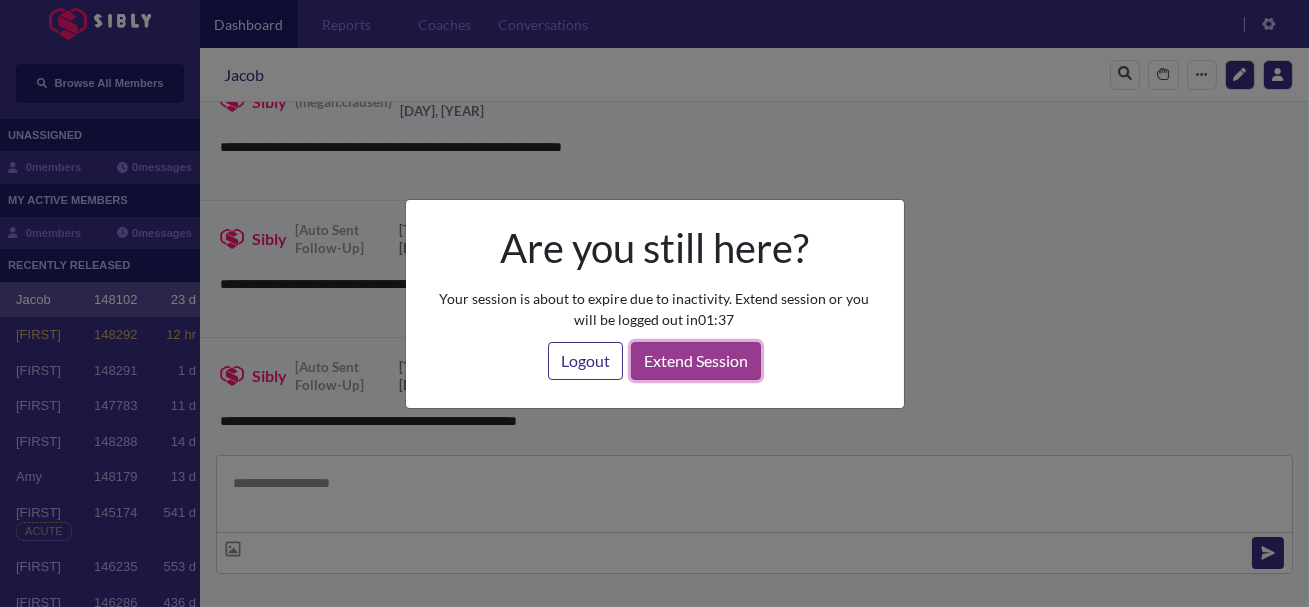 click on "Extend Session" at bounding box center (696, 361) 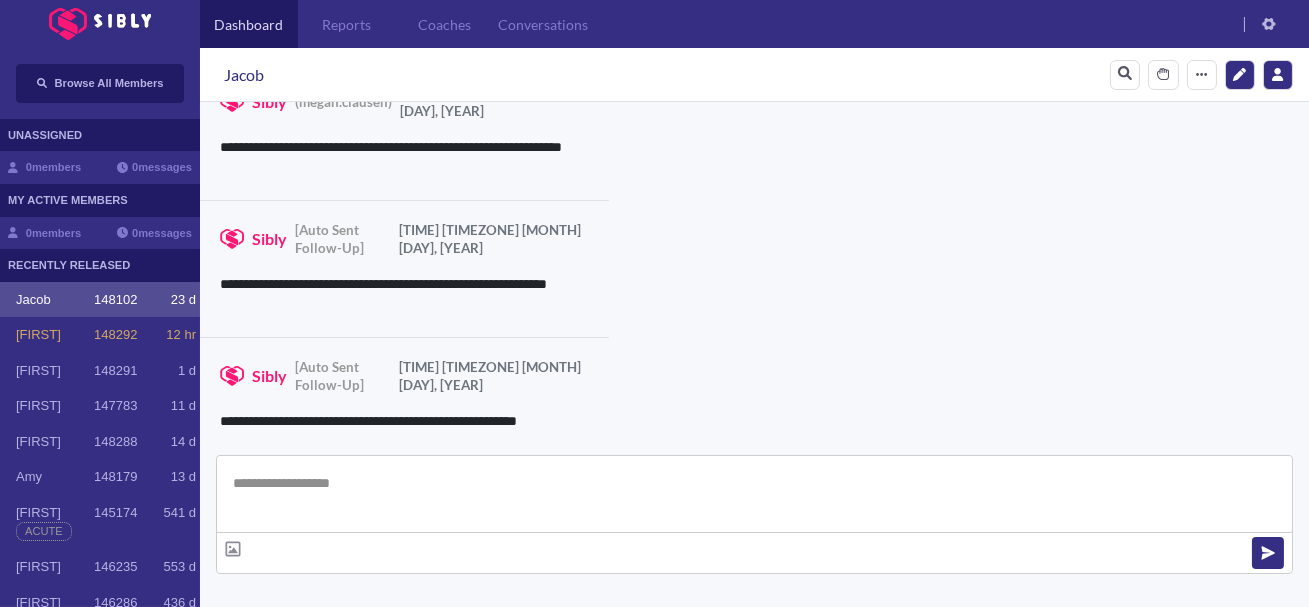 click on "**********" at bounding box center [404, 542] 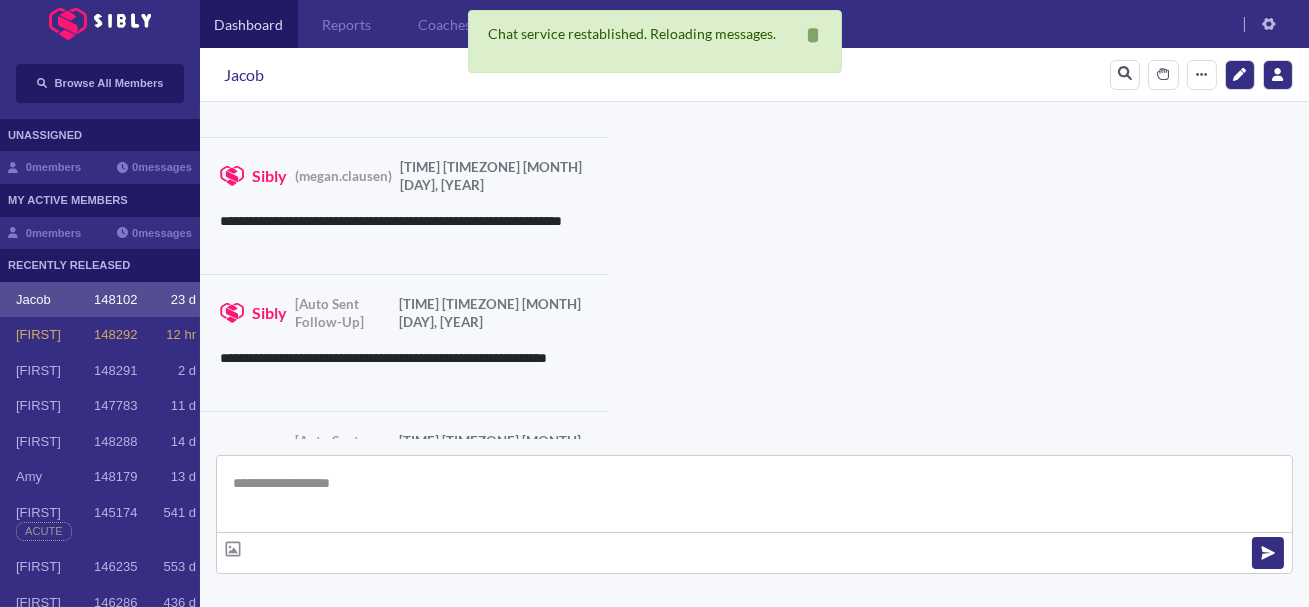 scroll, scrollTop: 4148, scrollLeft: 0, axis: vertical 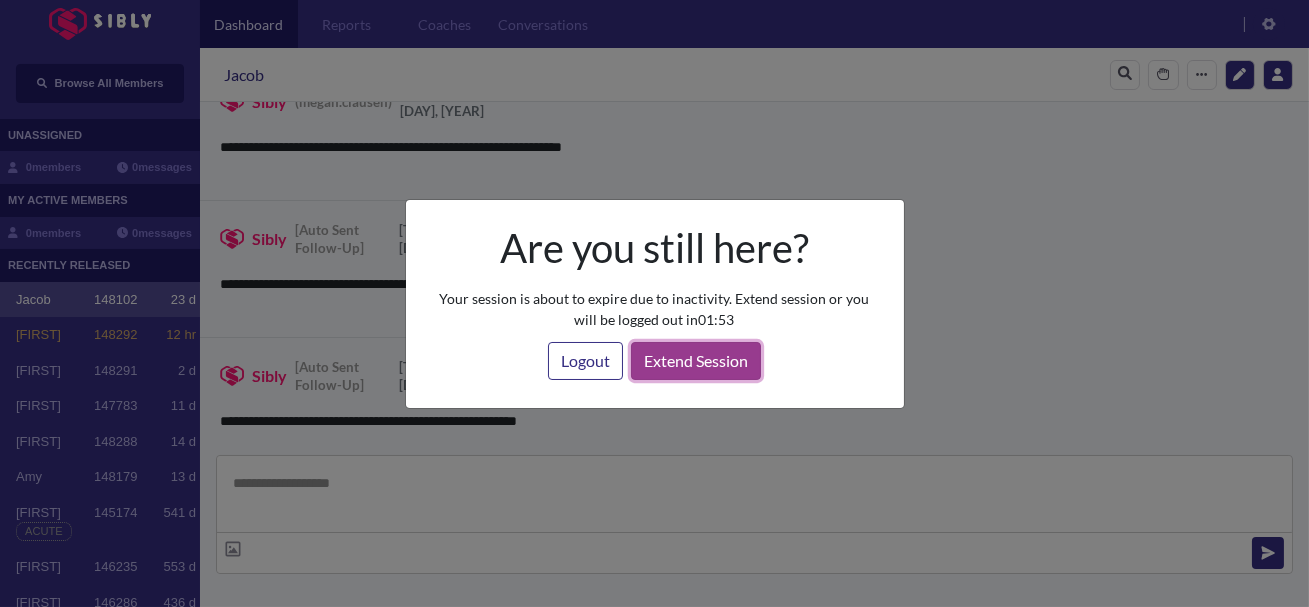 click on "Extend Session" at bounding box center (696, 361) 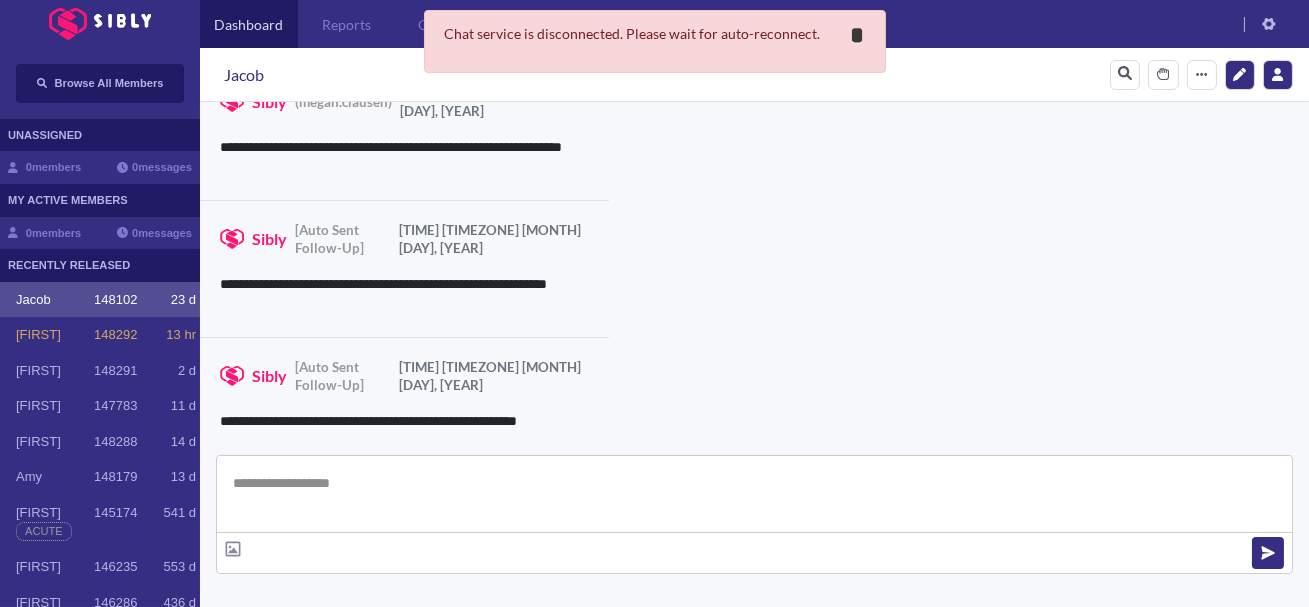 click on "*" at bounding box center [858, 35] 